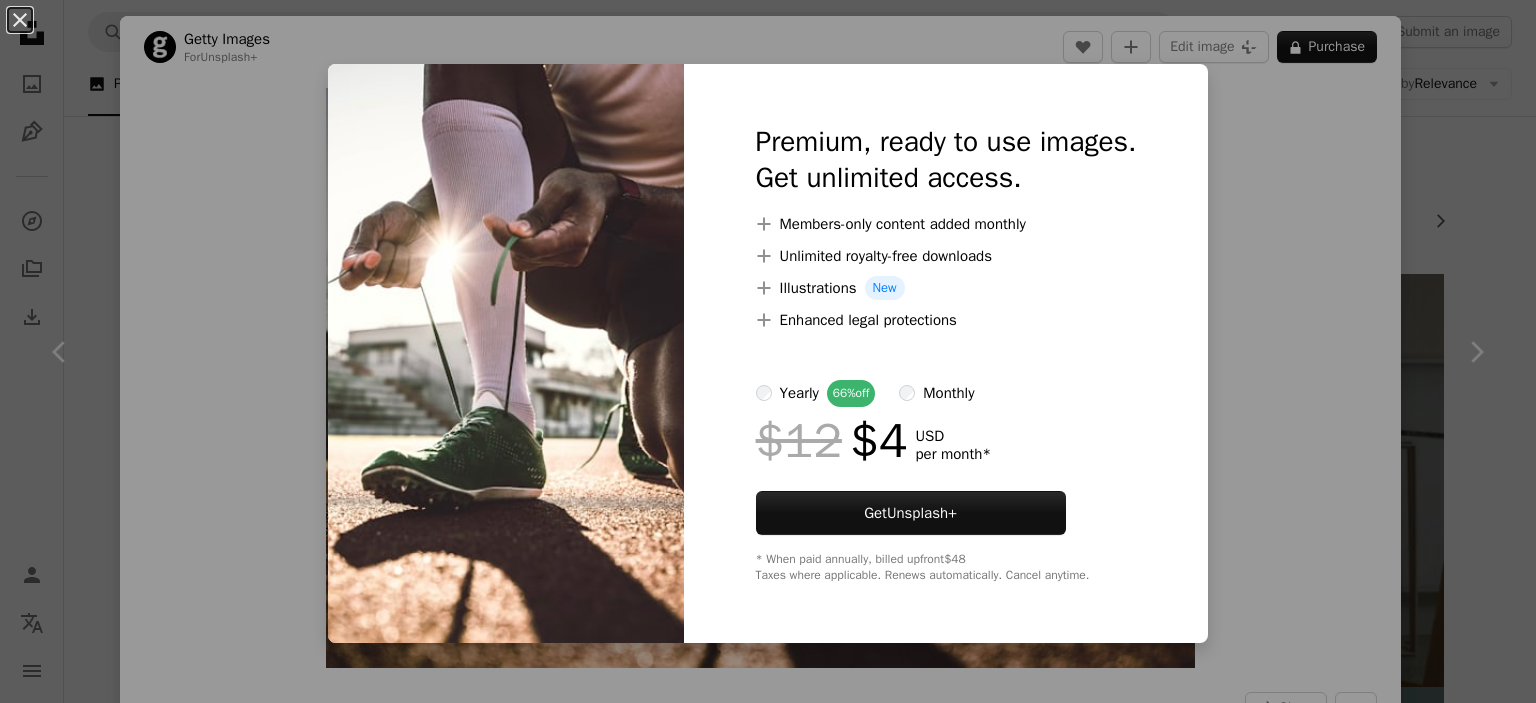 scroll, scrollTop: 700, scrollLeft: 0, axis: vertical 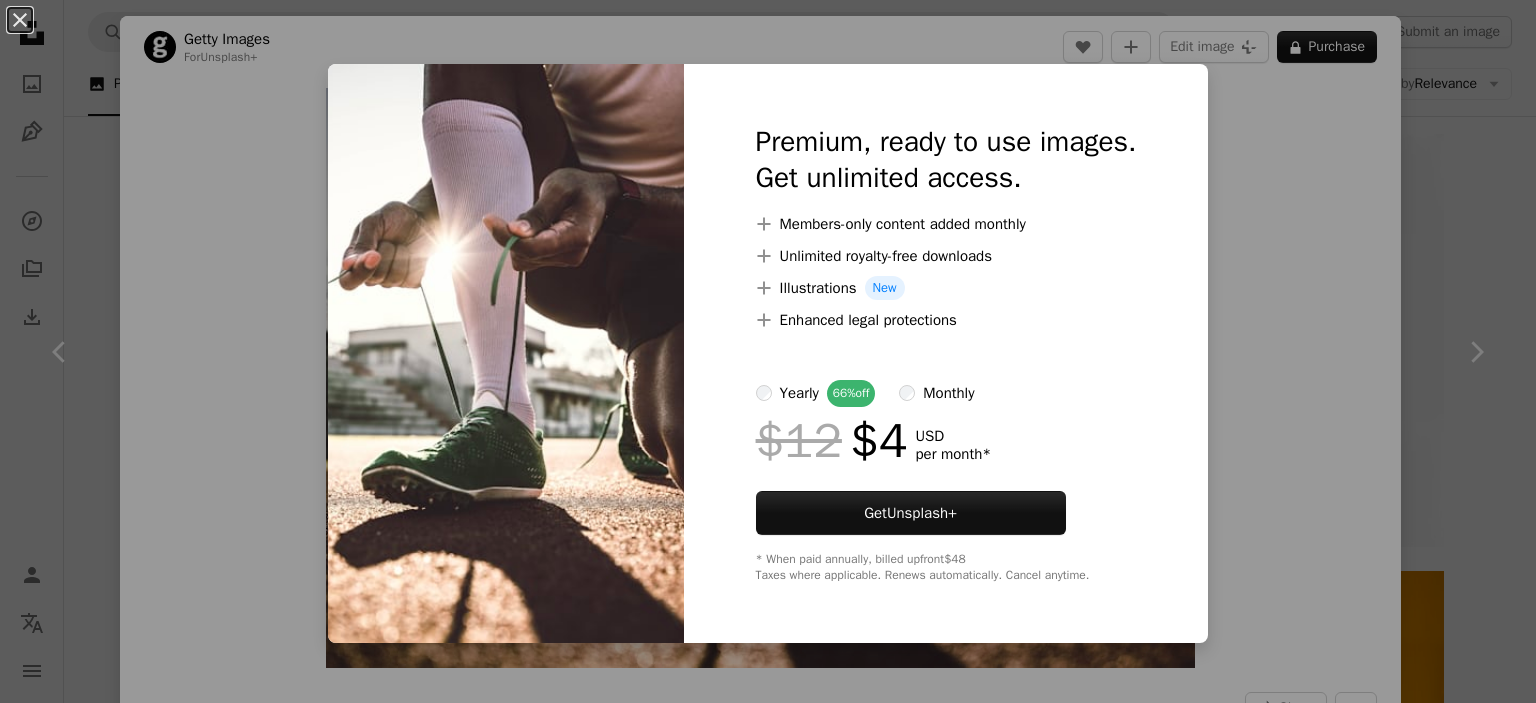 click at bounding box center (506, 353) 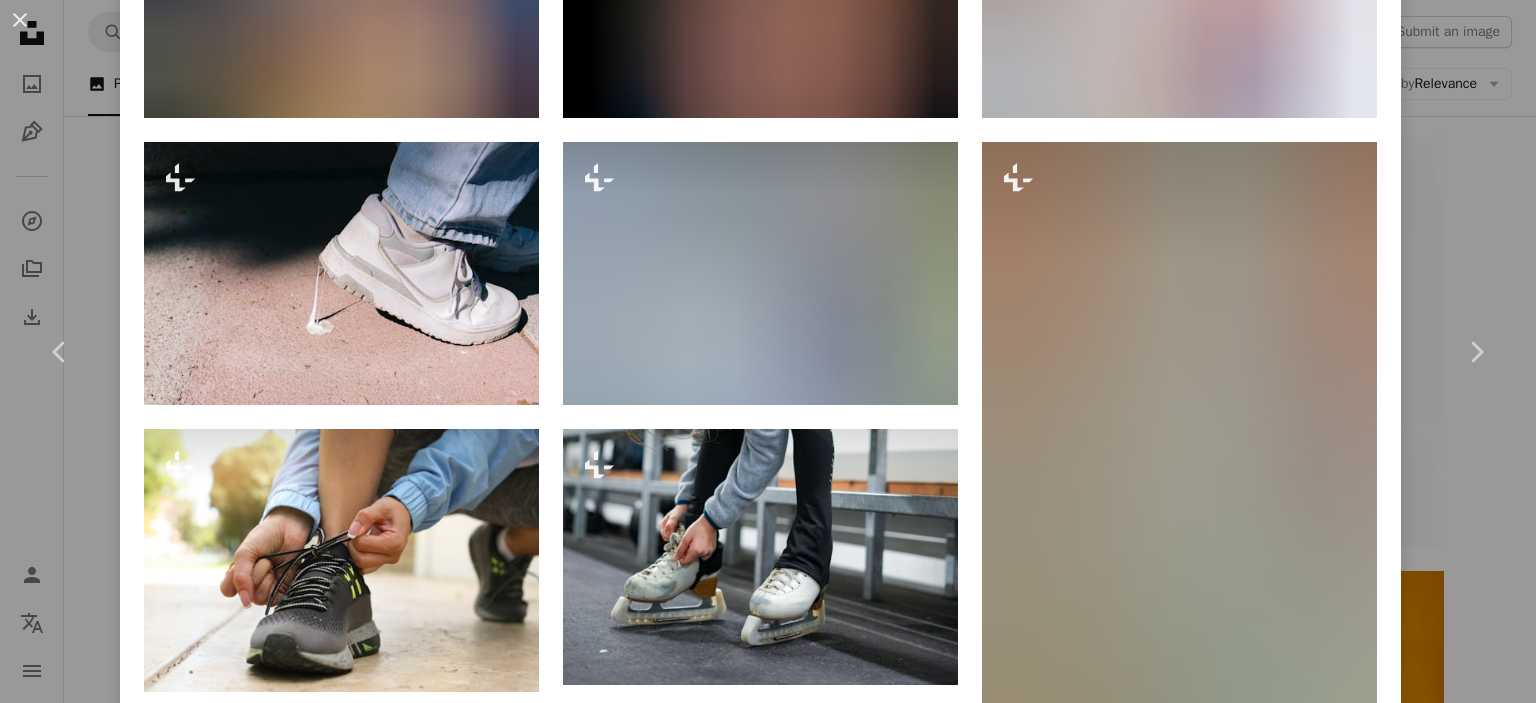 scroll, scrollTop: 1400, scrollLeft: 0, axis: vertical 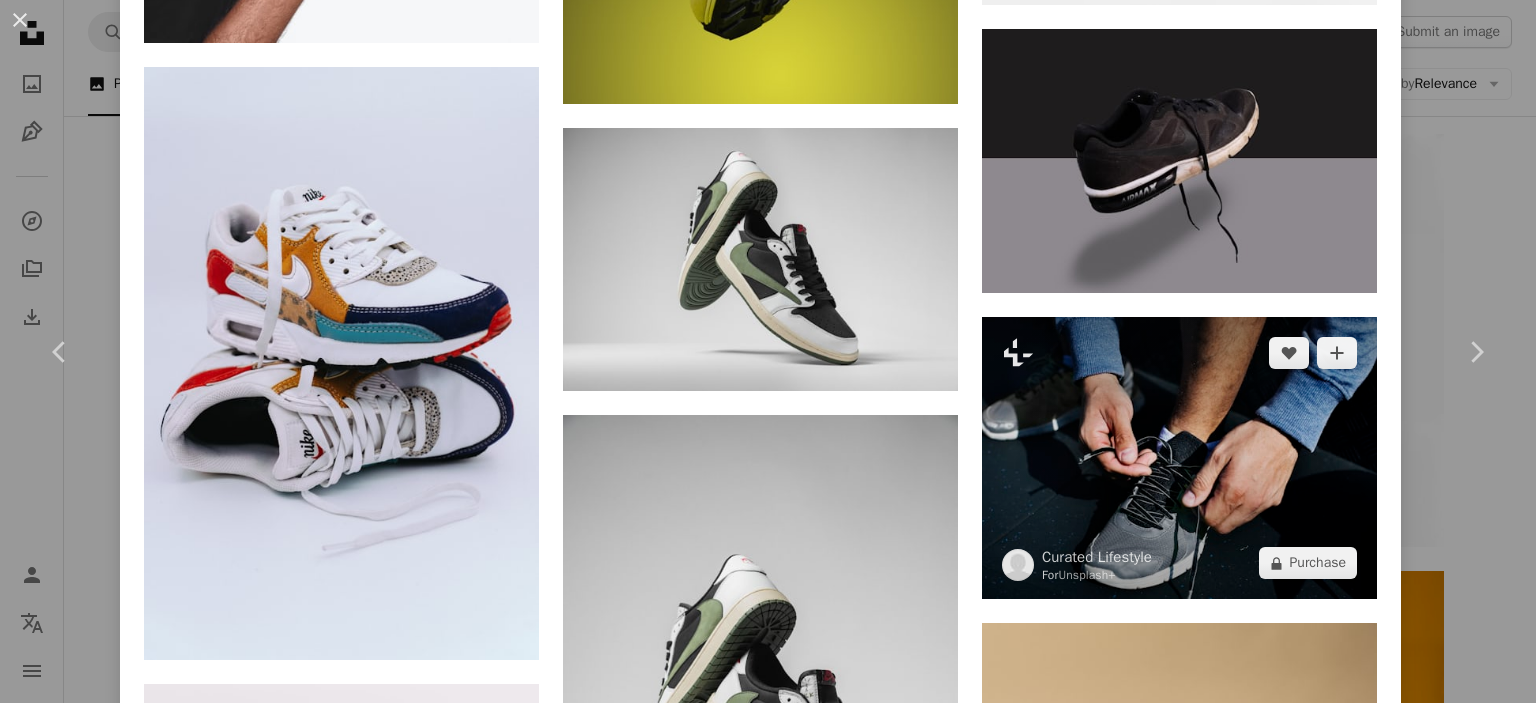 click at bounding box center (1179, 458) 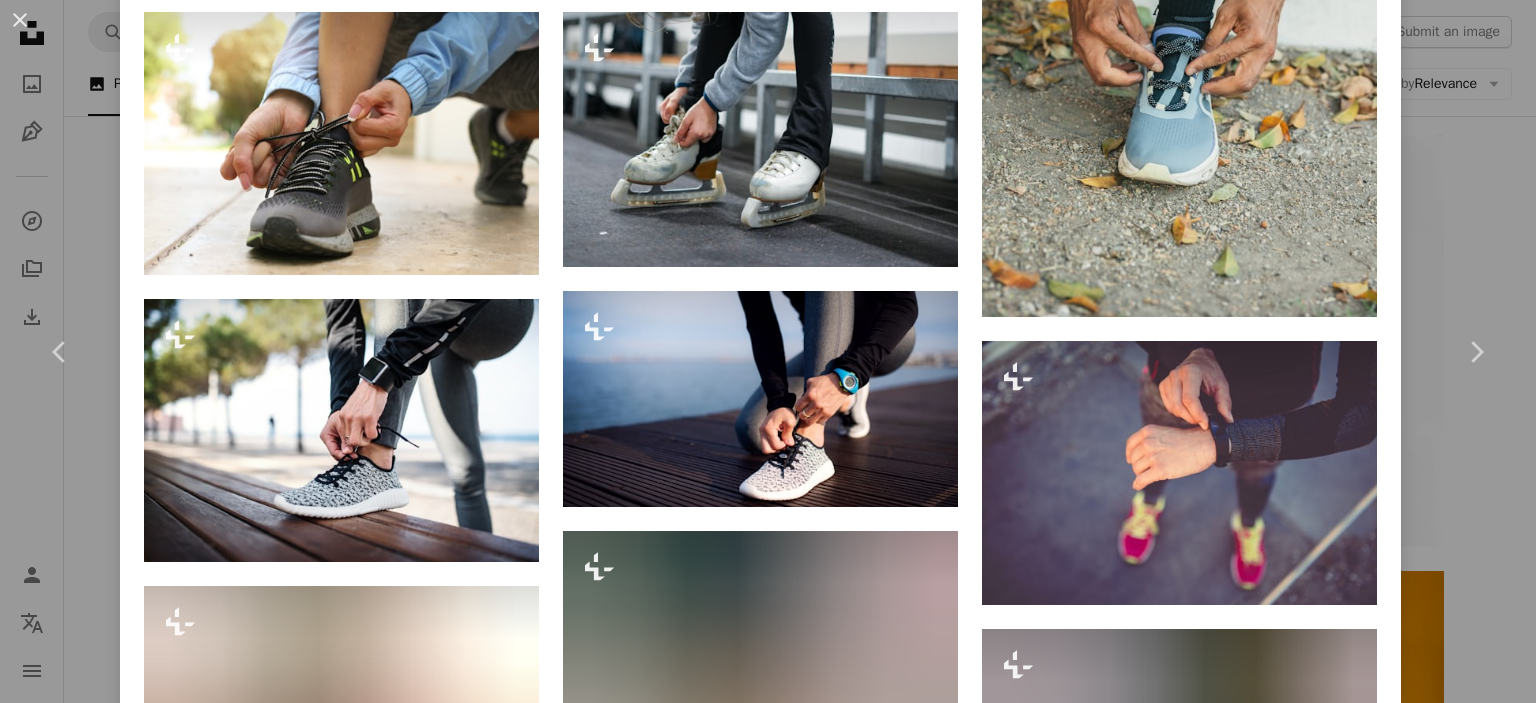 scroll, scrollTop: 1500, scrollLeft: 0, axis: vertical 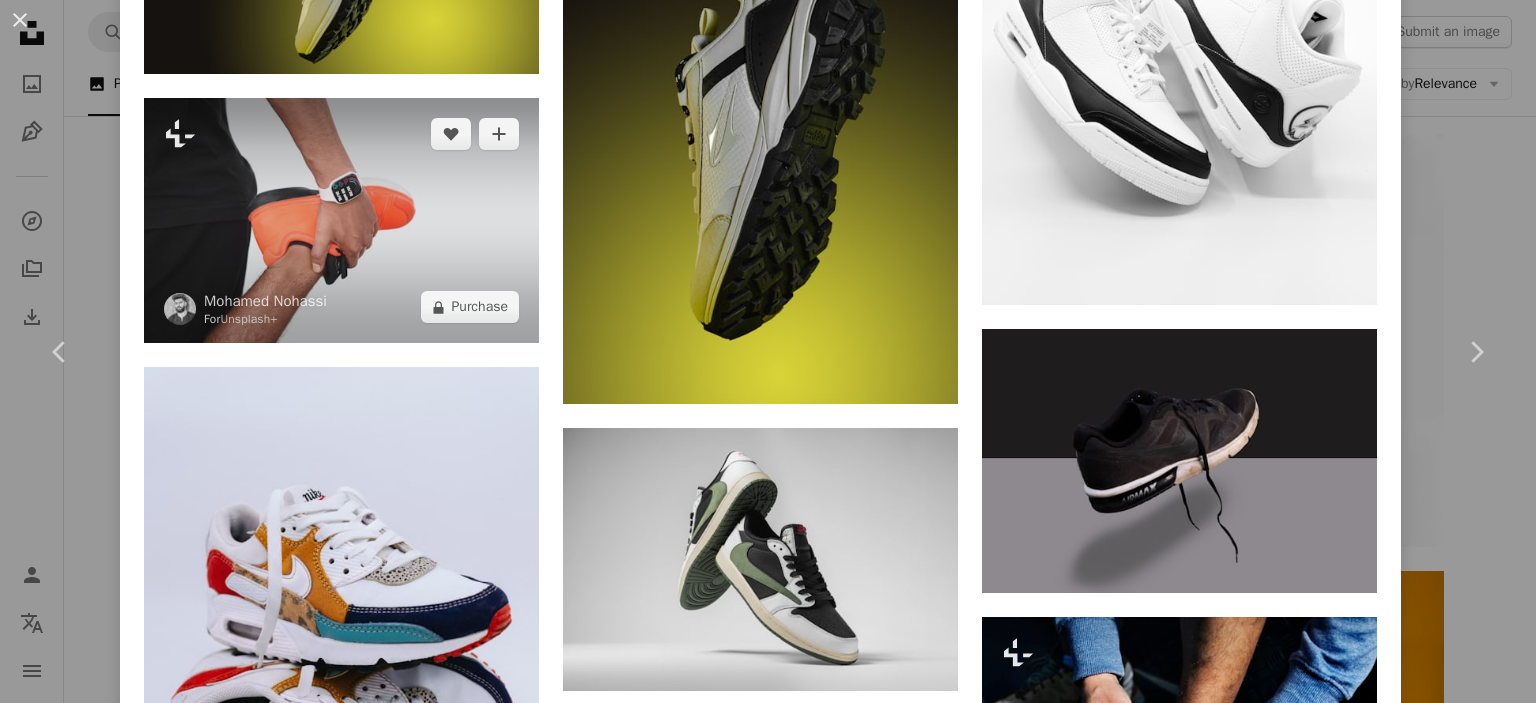 click at bounding box center (341, 220) 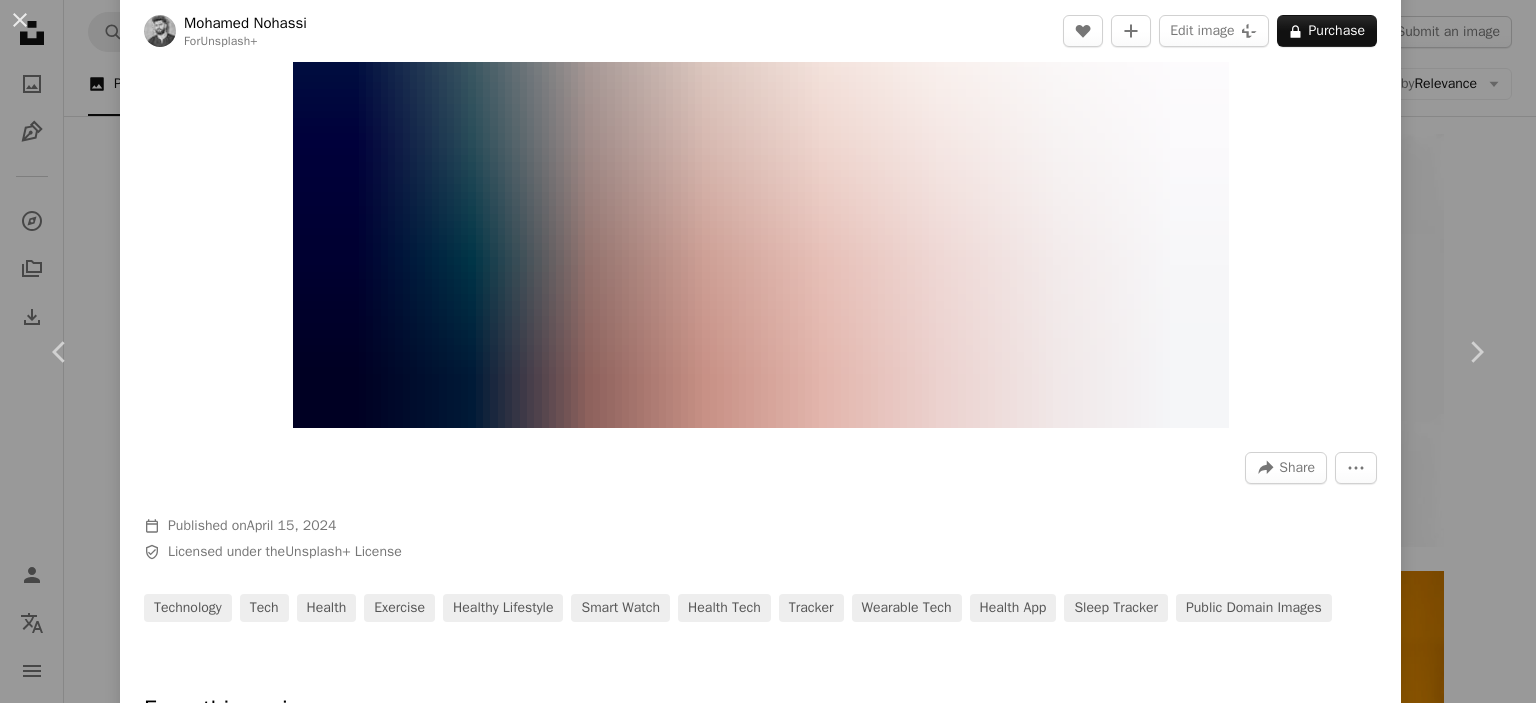 scroll, scrollTop: 600, scrollLeft: 0, axis: vertical 